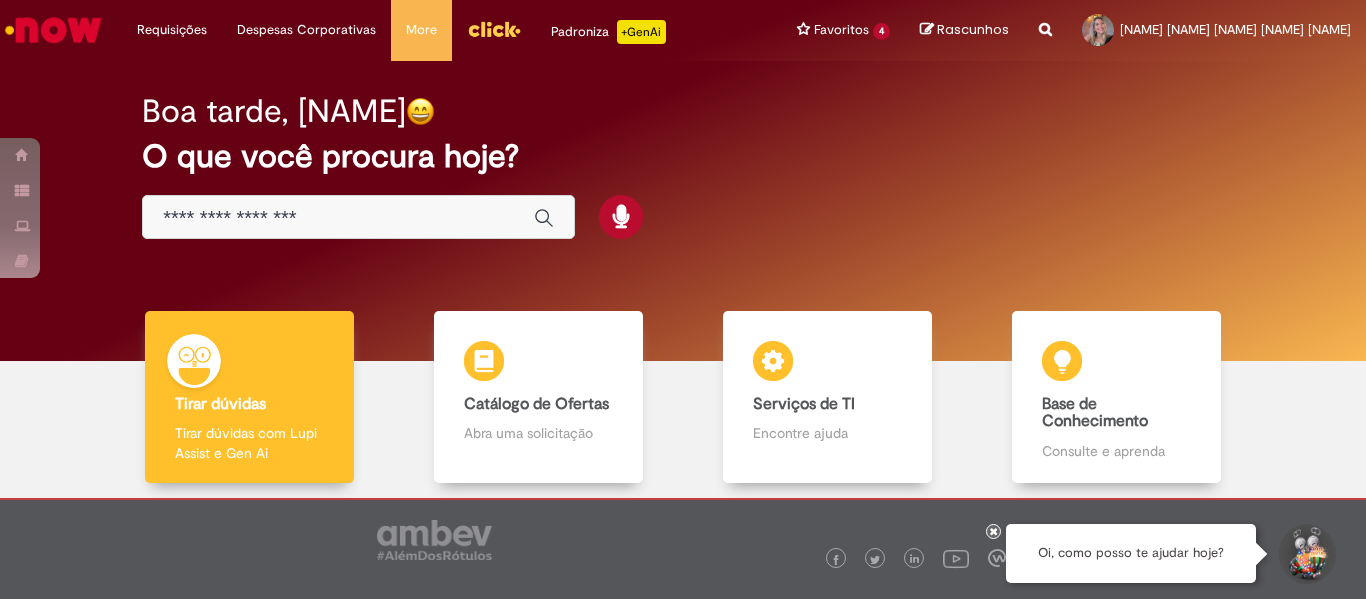 scroll, scrollTop: 0, scrollLeft: 0, axis: both 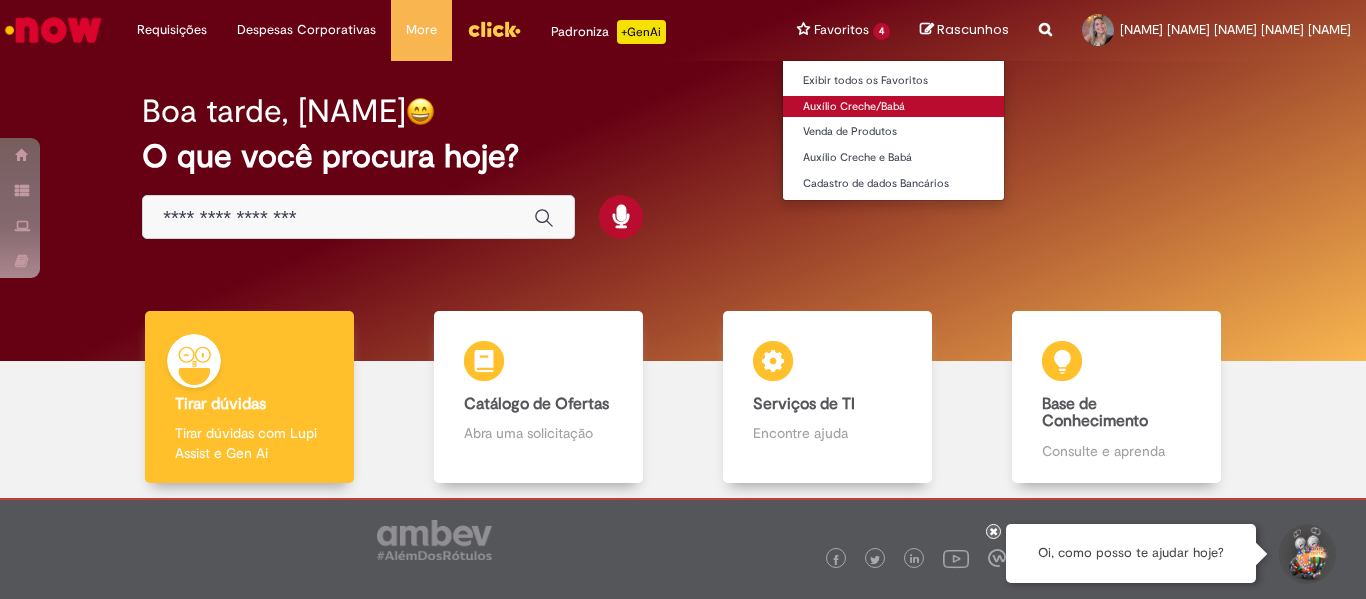 click on "Auxílio Creche/Babá" at bounding box center (893, 107) 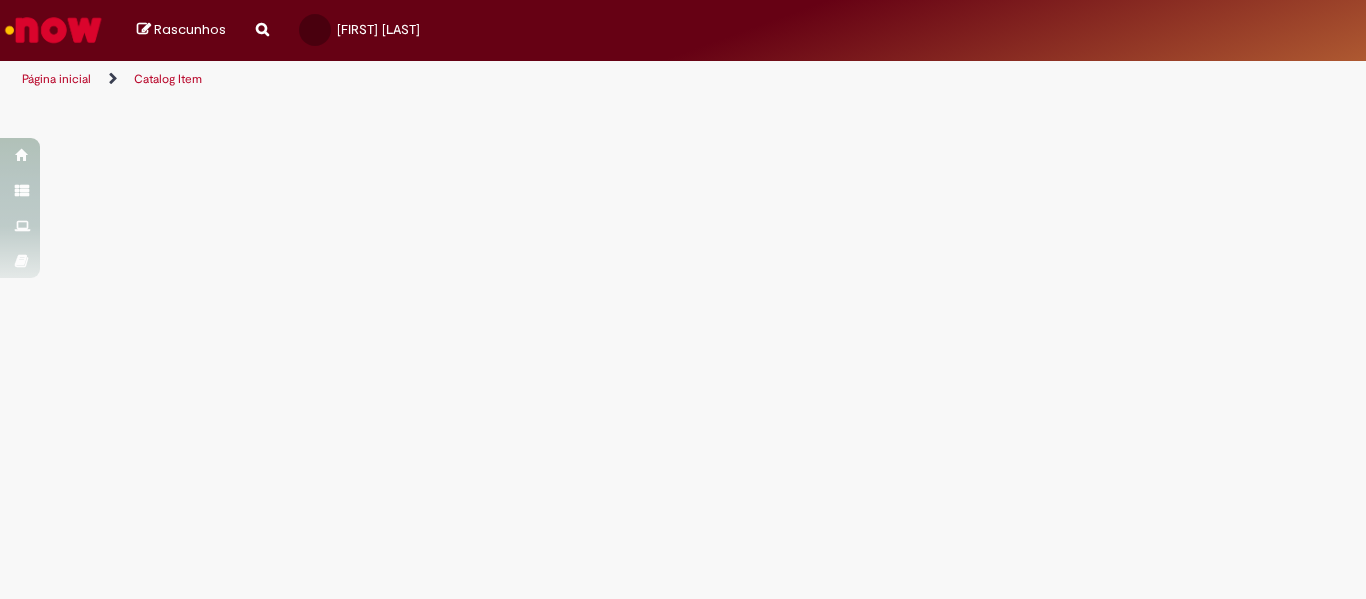 scroll, scrollTop: 0, scrollLeft: 0, axis: both 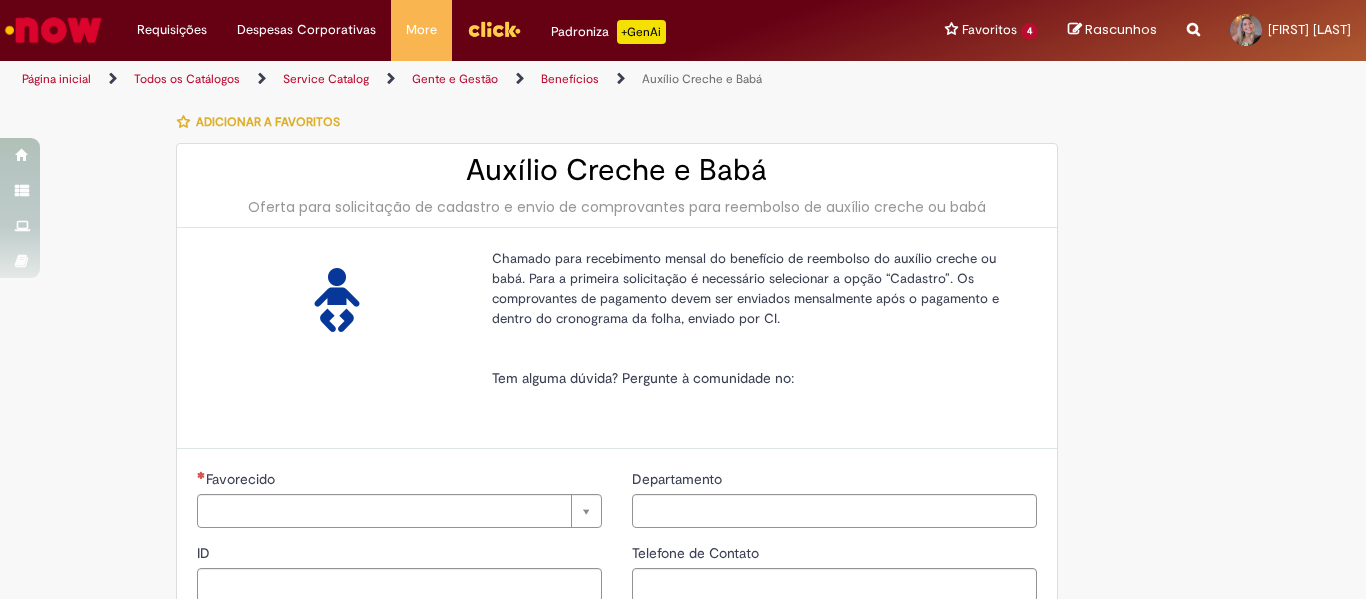 type on "********" 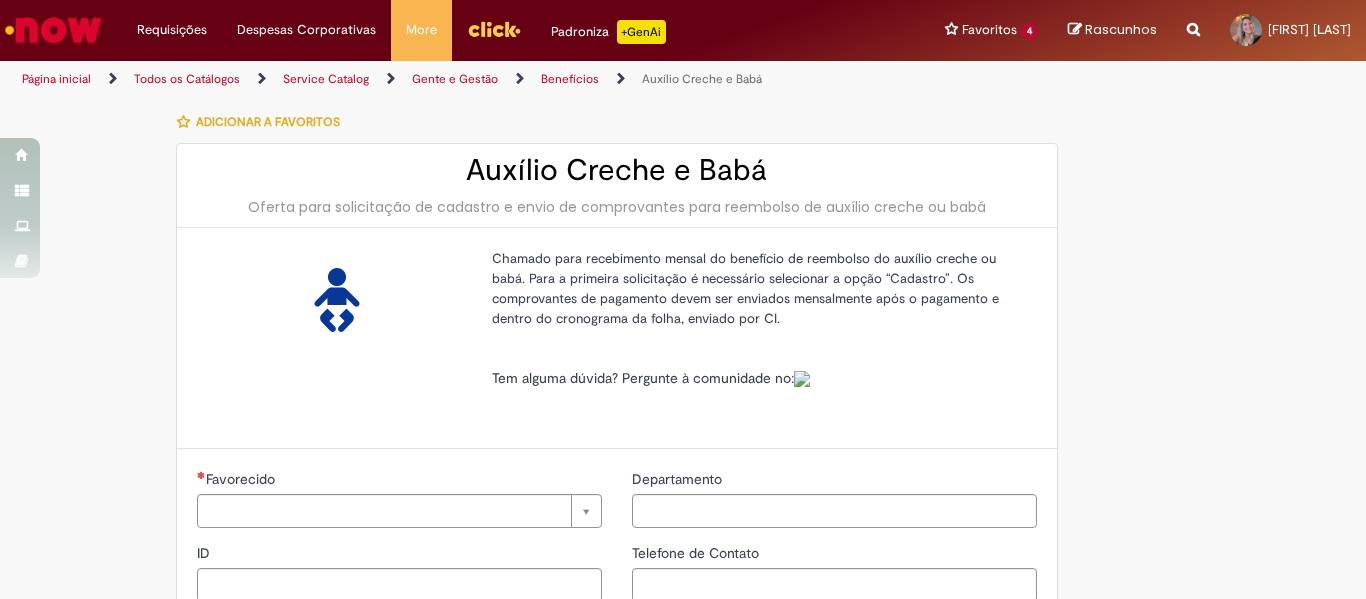 type on "**********" 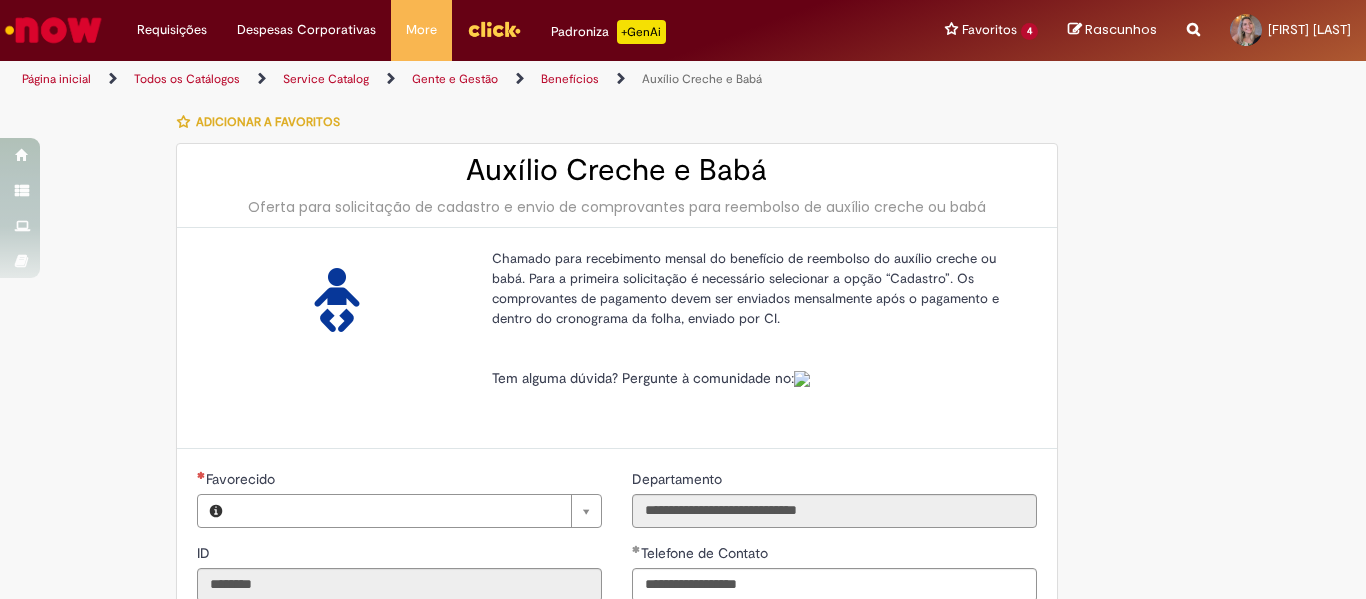 type on "**********" 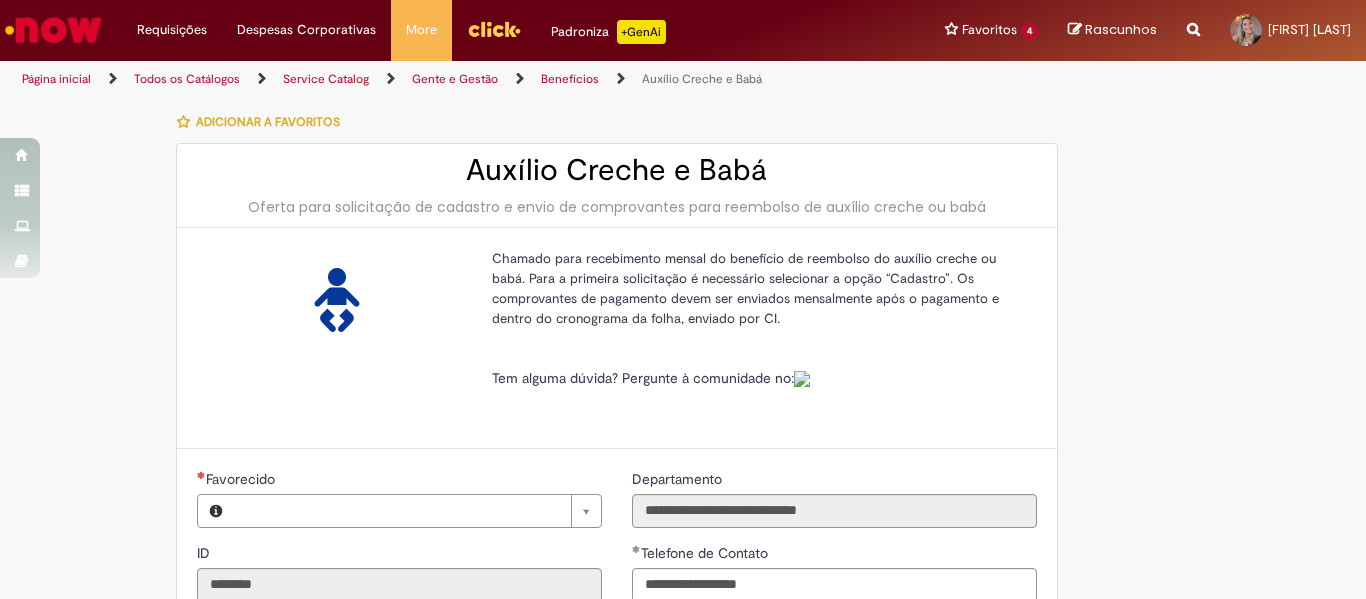 type on "**********" 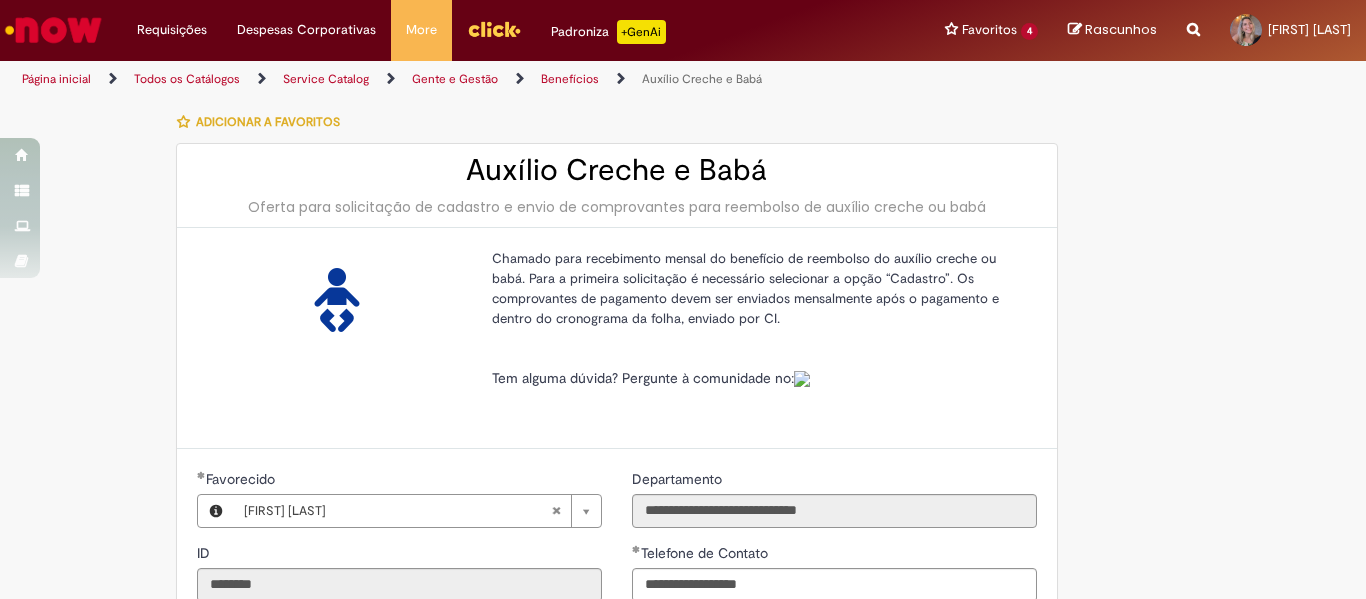 type on "**********" 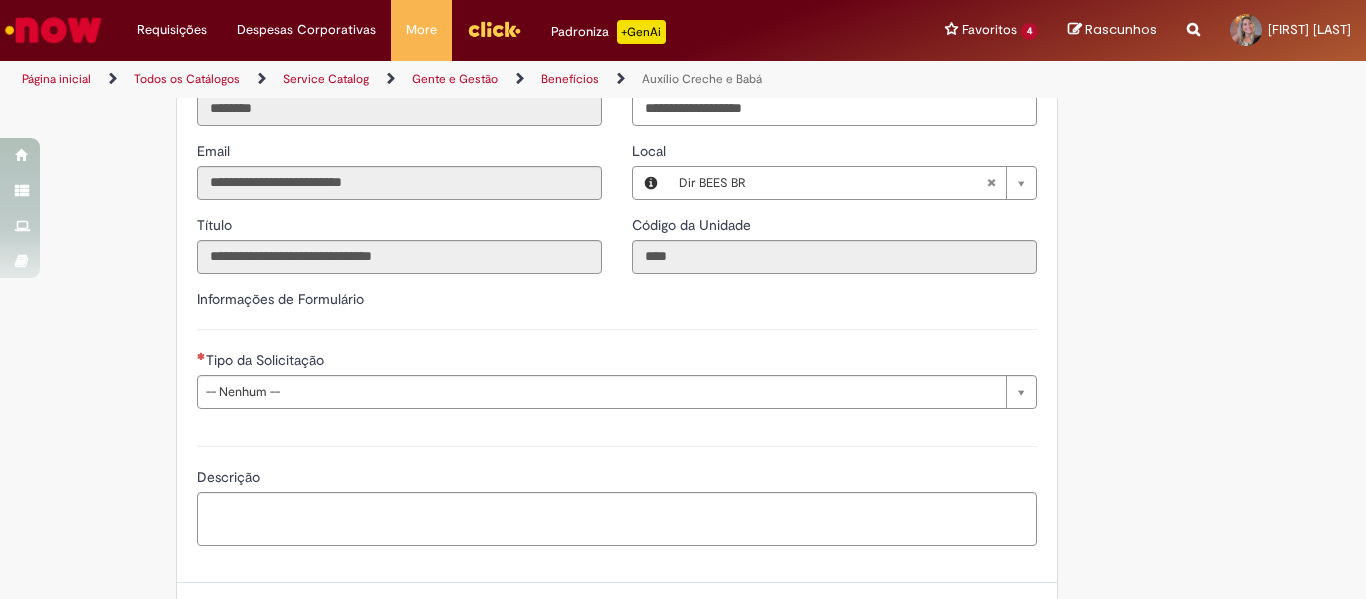 scroll, scrollTop: 477, scrollLeft: 0, axis: vertical 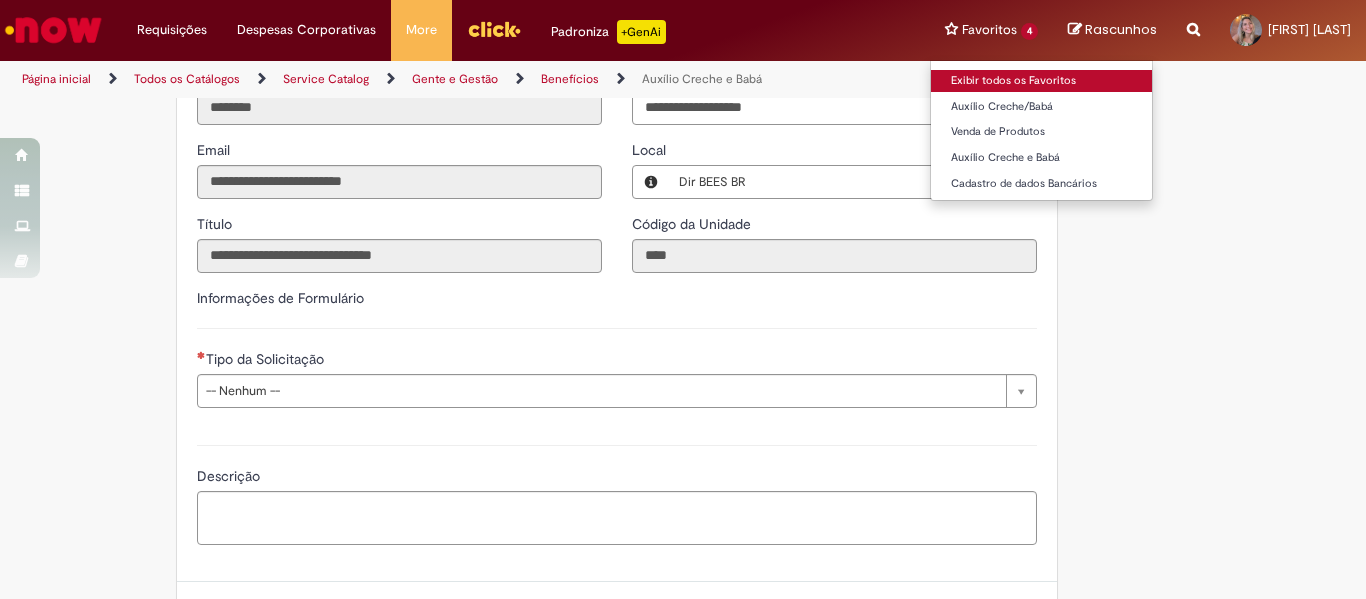 drag, startPoint x: 898, startPoint y: 27, endPoint x: 855, endPoint y: 82, distance: 69.81404 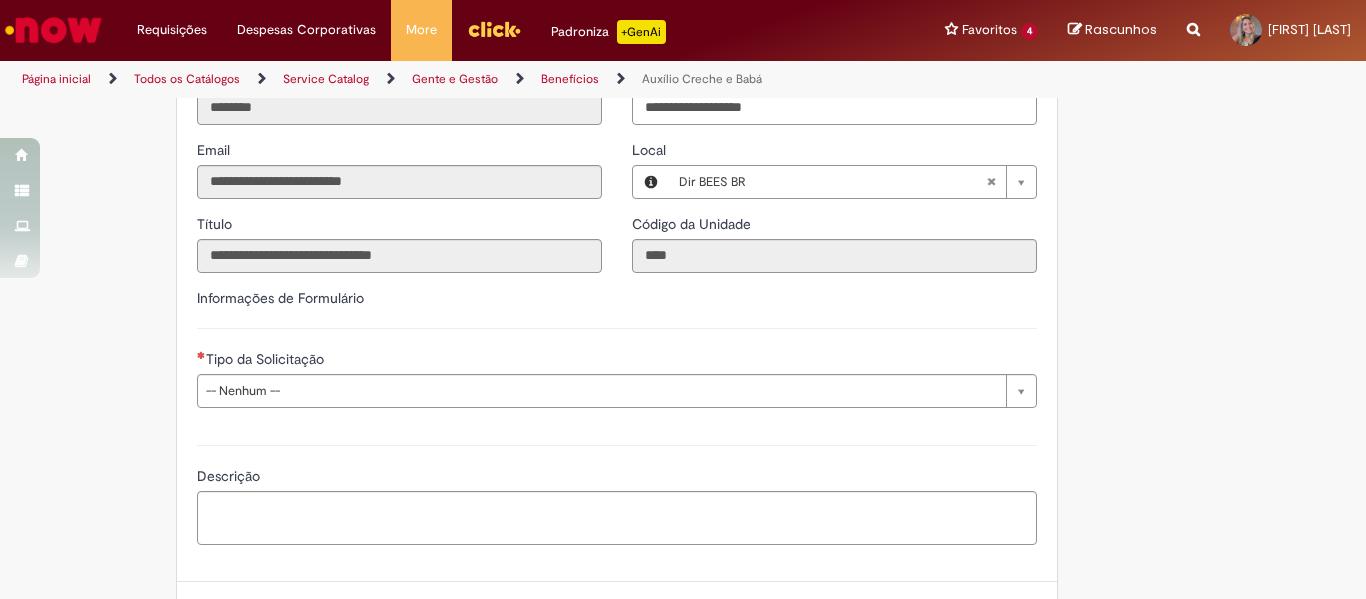 drag, startPoint x: 855, startPoint y: 82, endPoint x: 1233, endPoint y: 178, distance: 390 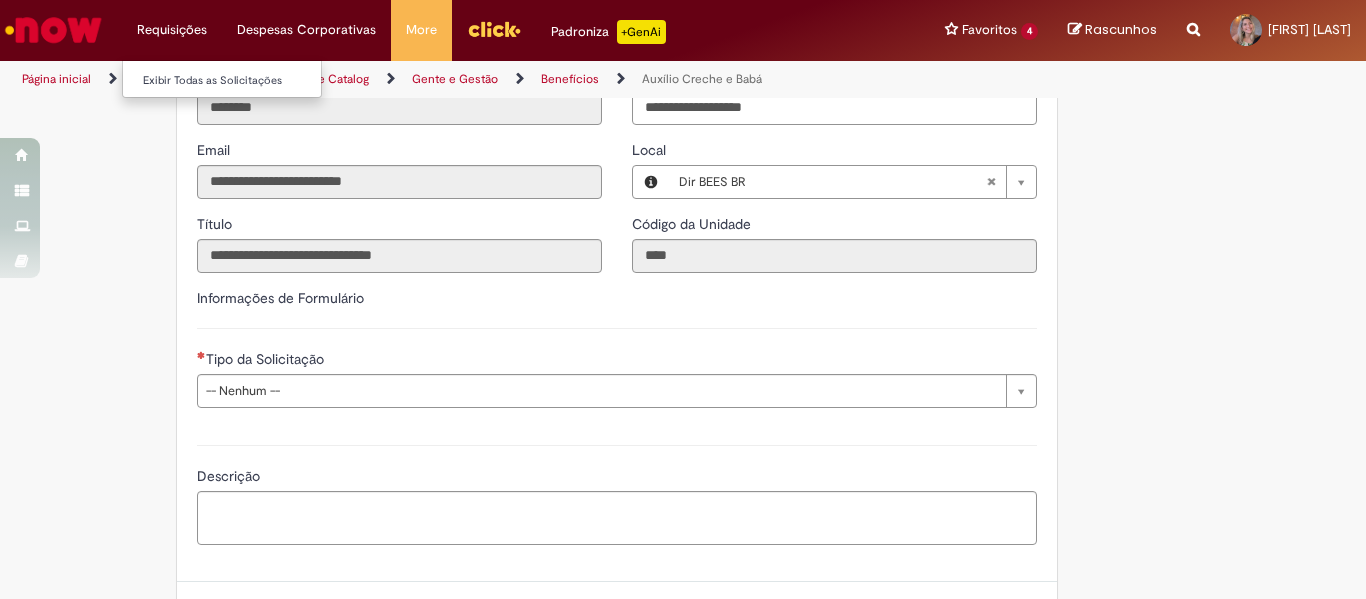 click on "Requisições
Exibir Todas as Solicitações" at bounding box center [172, 30] 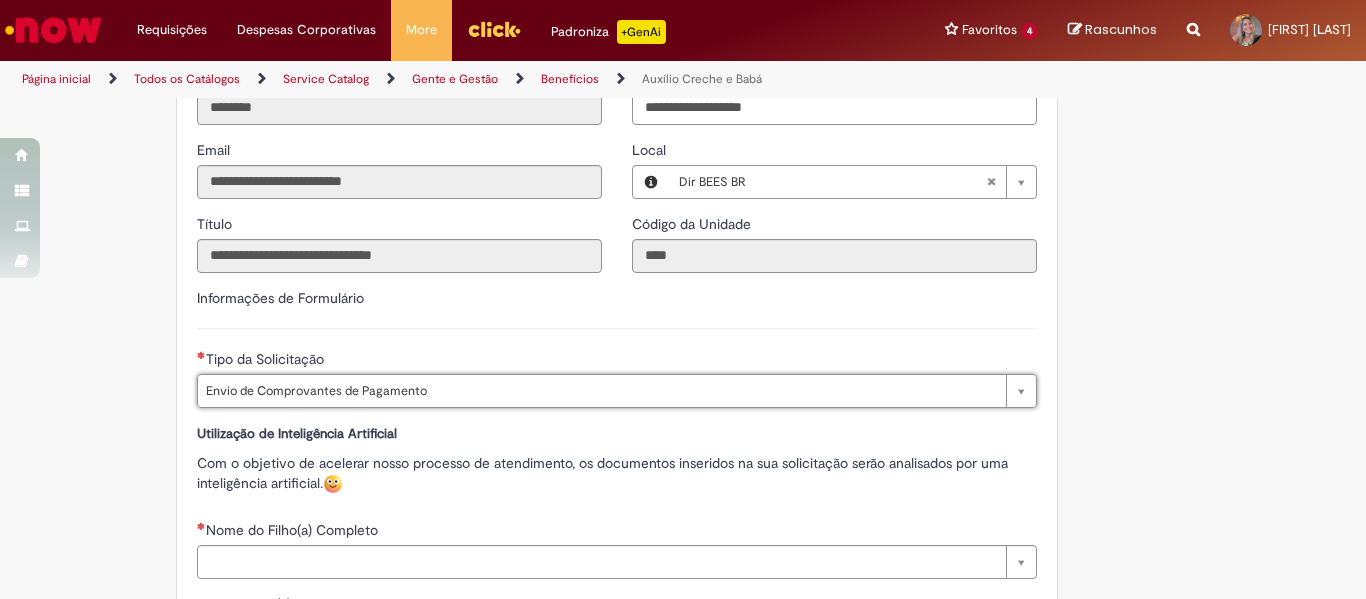 type on "**********" 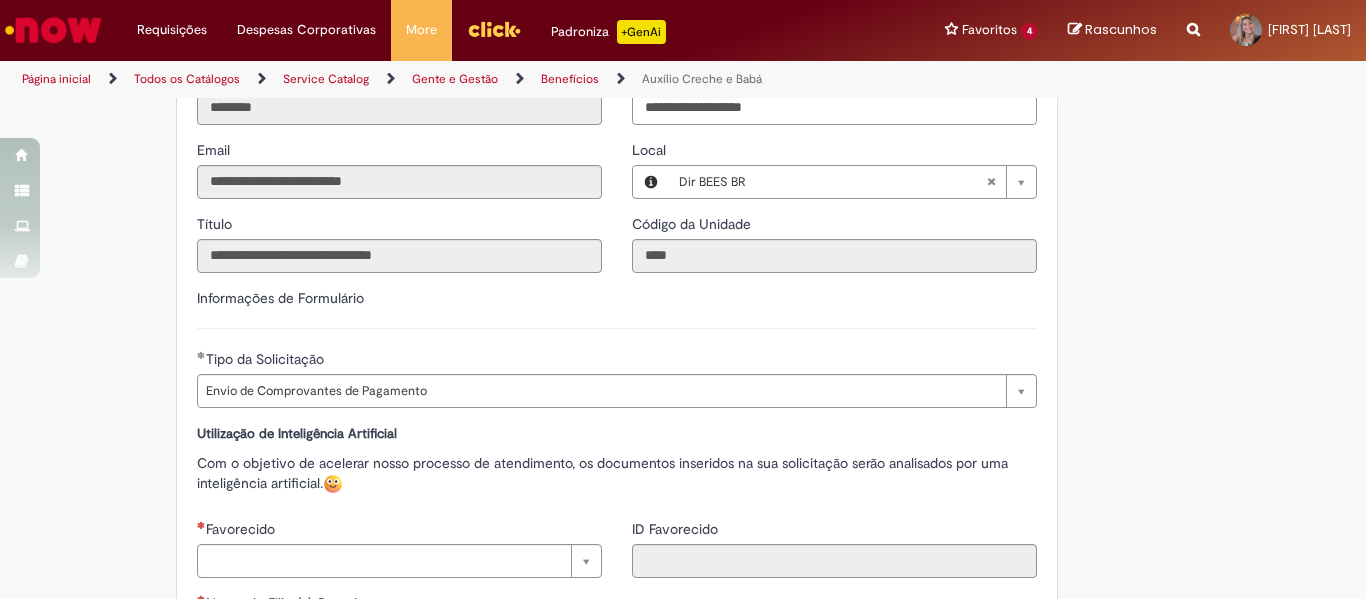 click on "Utilização de Inteligência Artificial
Com o objetivo de acelerar nosso processo de atendimento, os documentos inseridos na sua solicitação serão analisados por uma inteligência artificial." at bounding box center (617, 459) 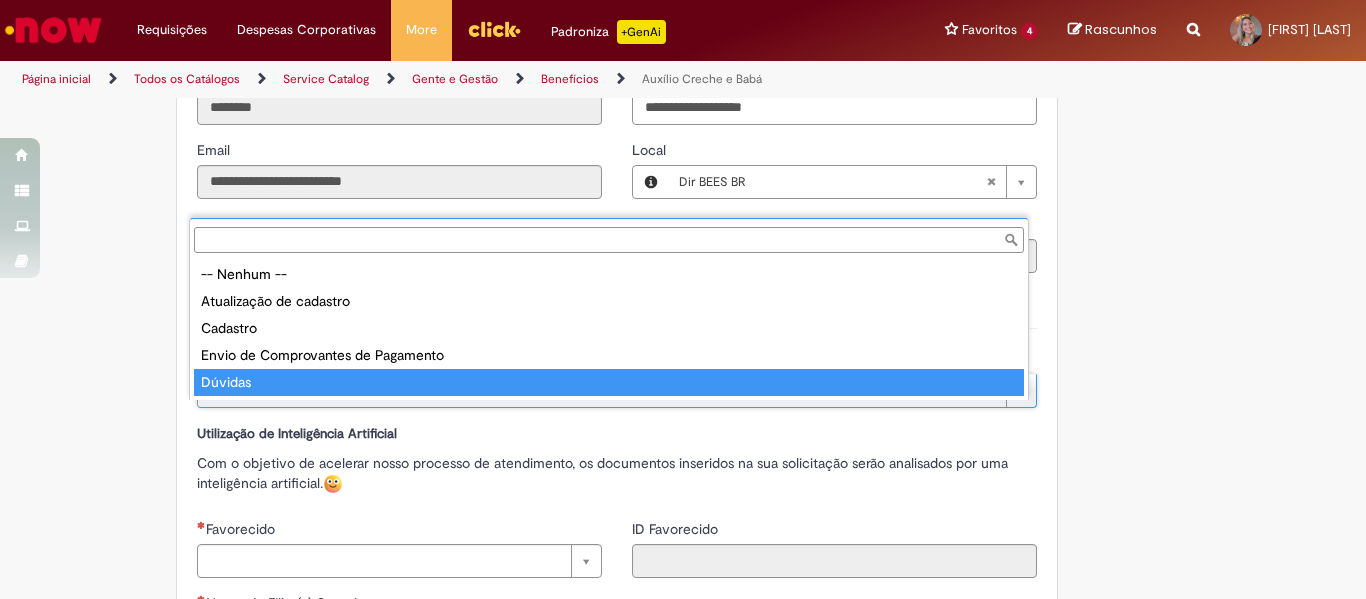 type on "**********" 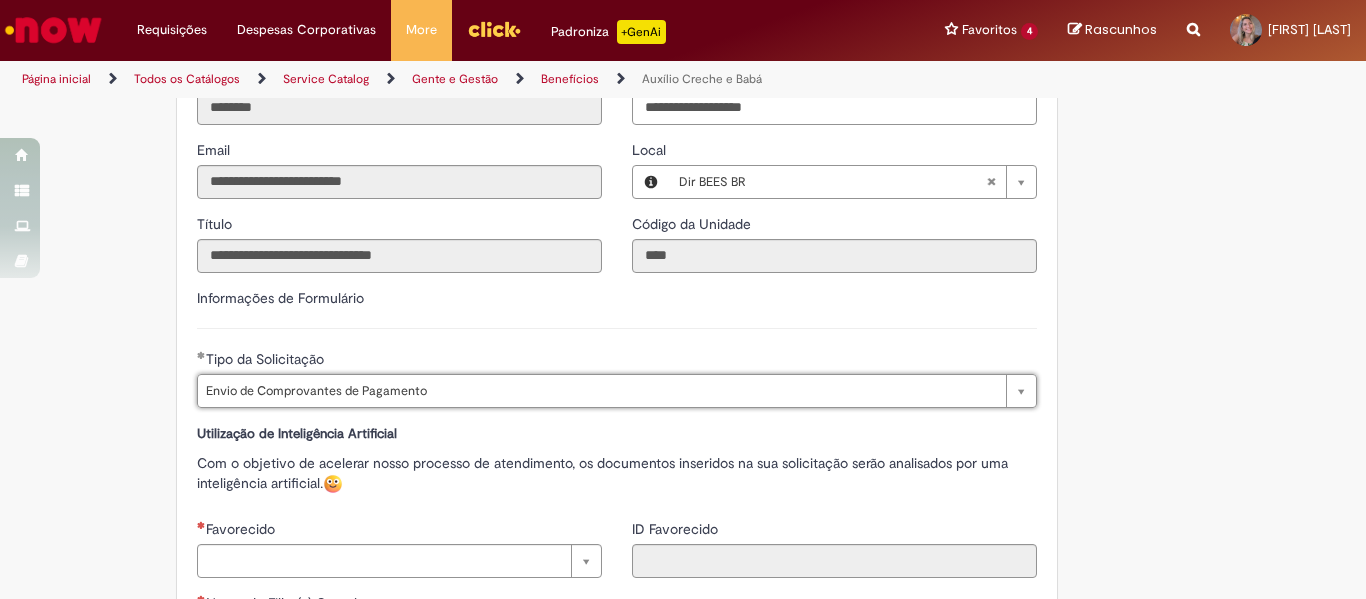 scroll, scrollTop: 0, scrollLeft: 240, axis: horizontal 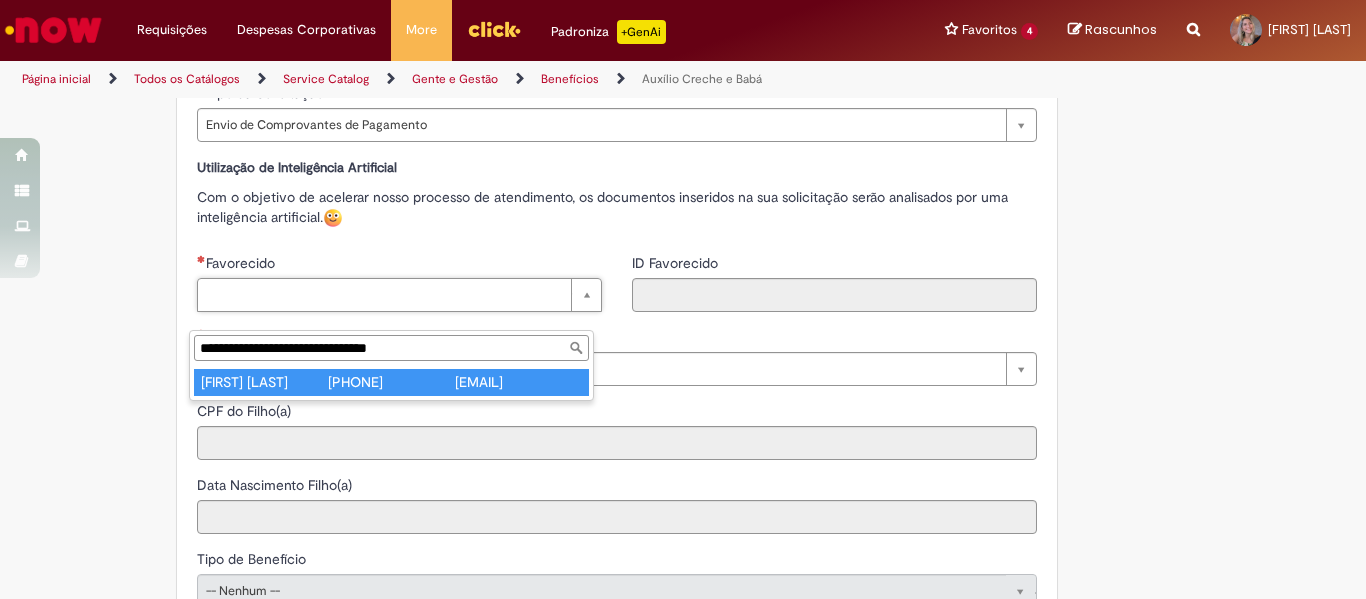 type on "**********" 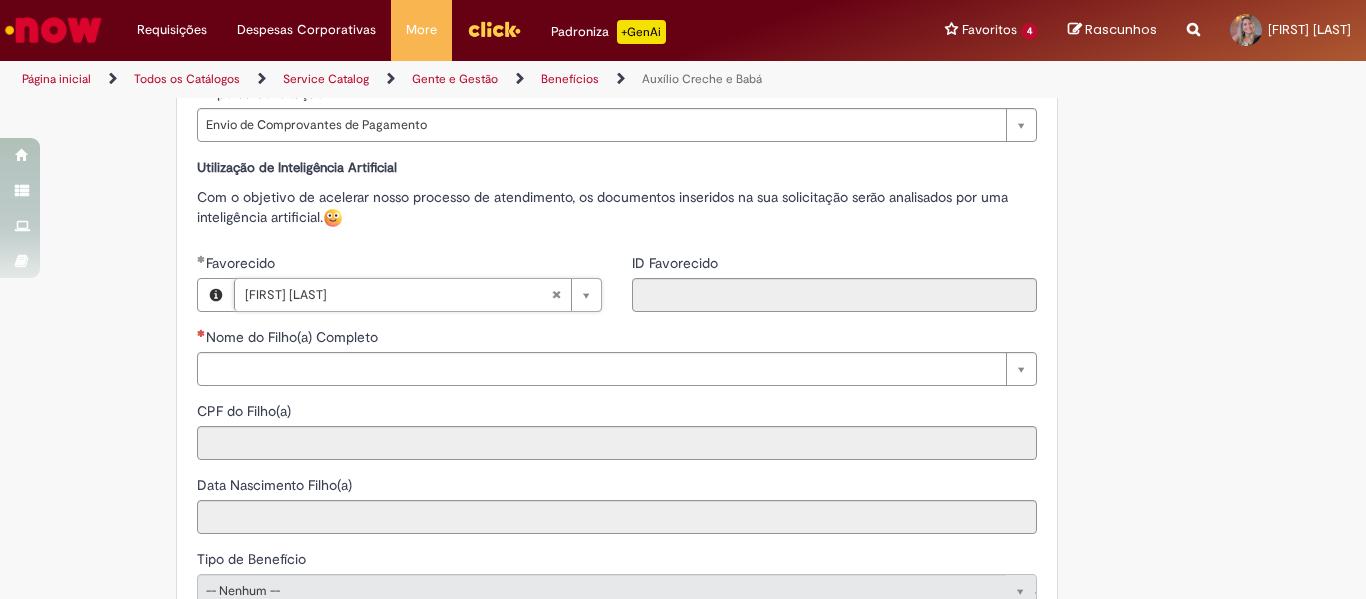 type on "********" 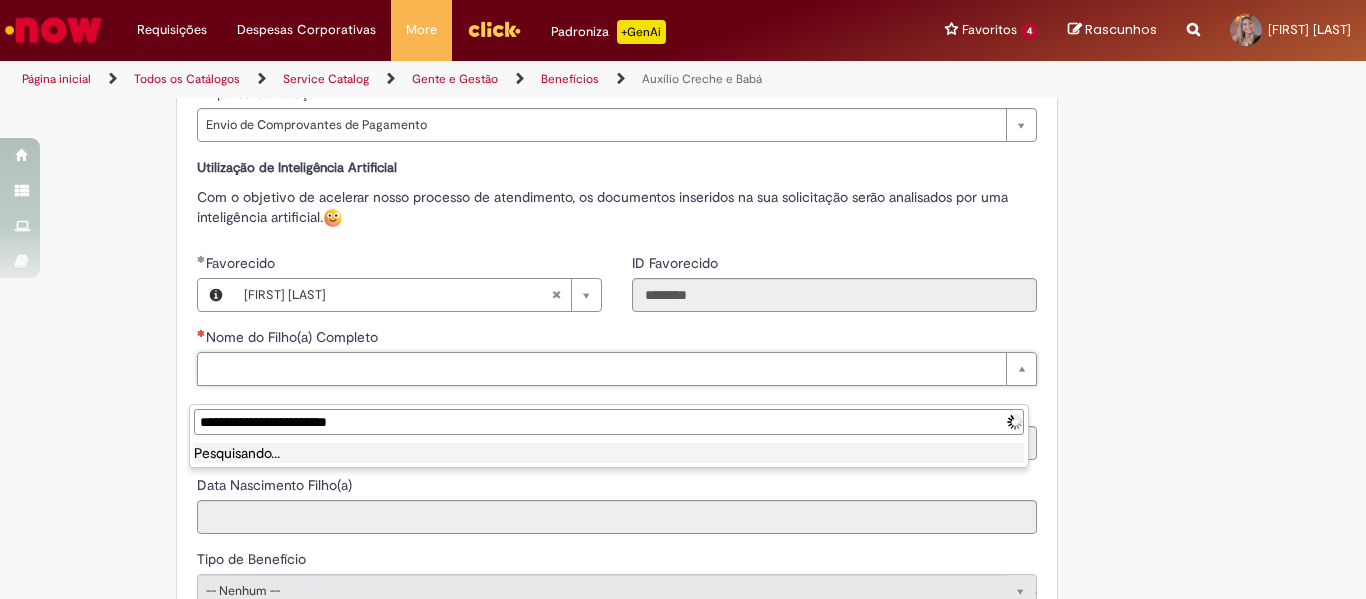 type on "**********" 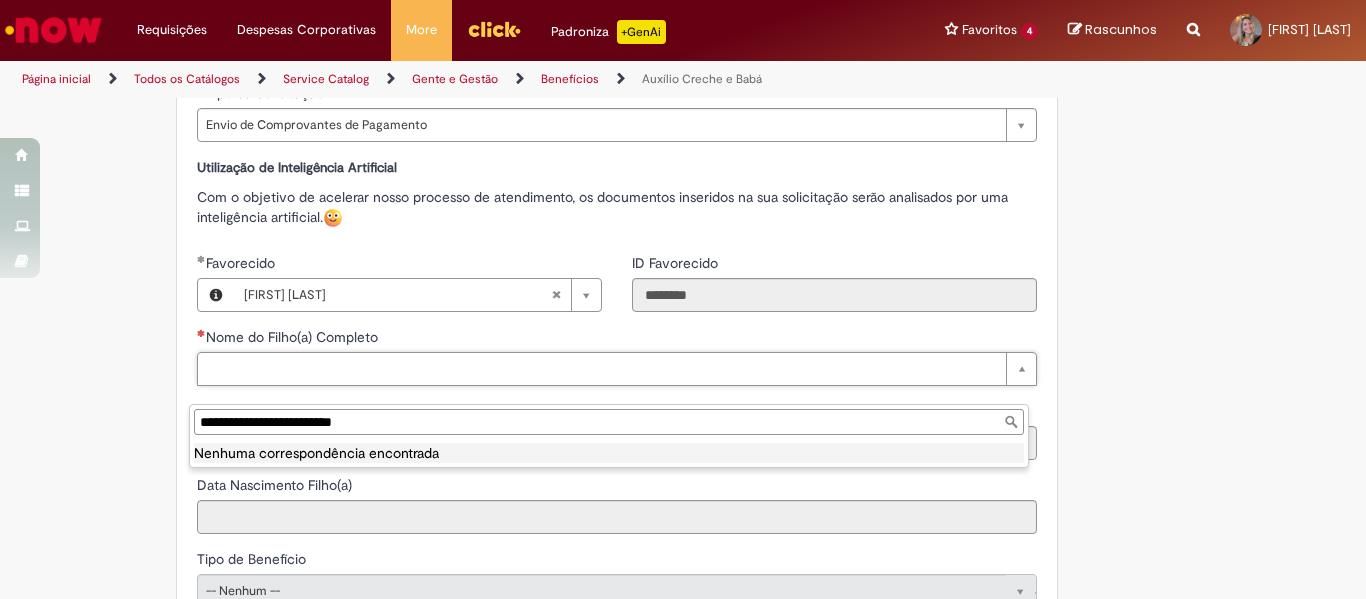 type 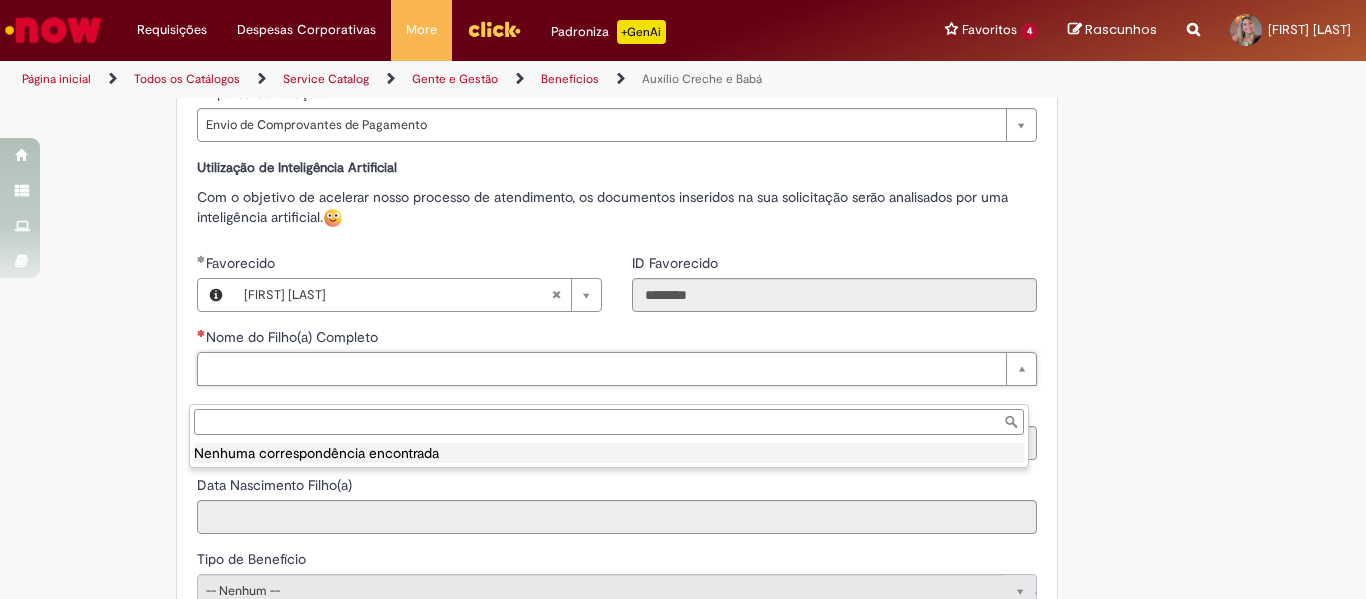 click on "Nenhuma correspondência encontrada" at bounding box center [609, 453] 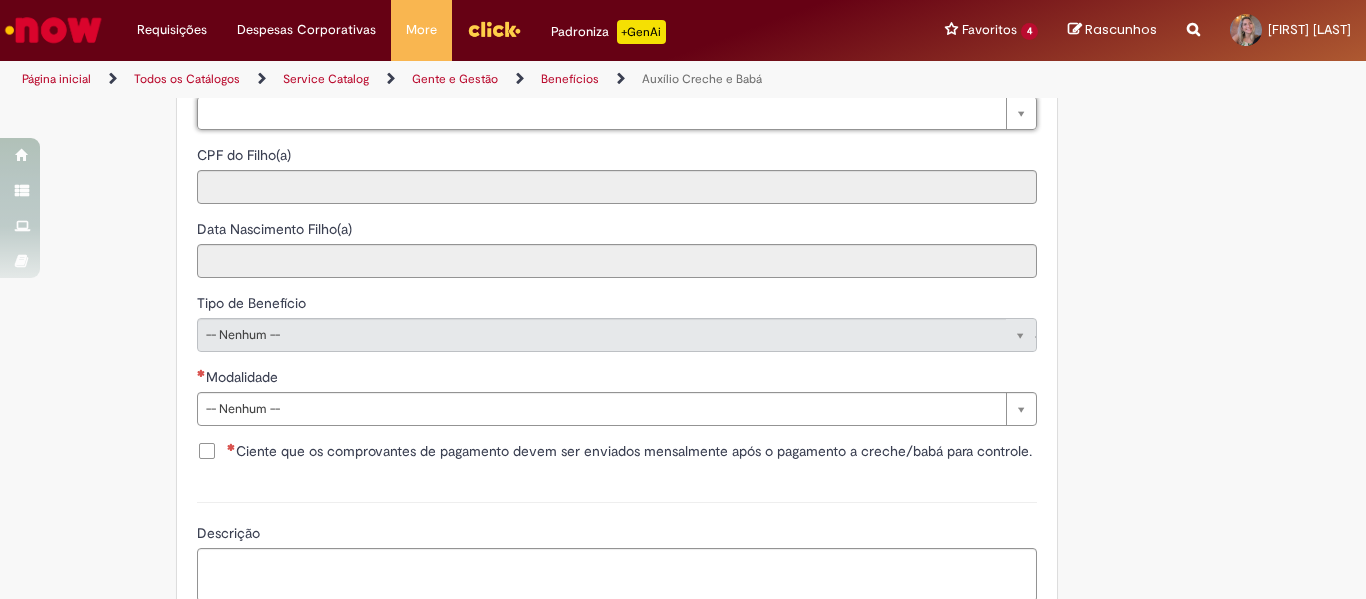 scroll, scrollTop: 1000, scrollLeft: 0, axis: vertical 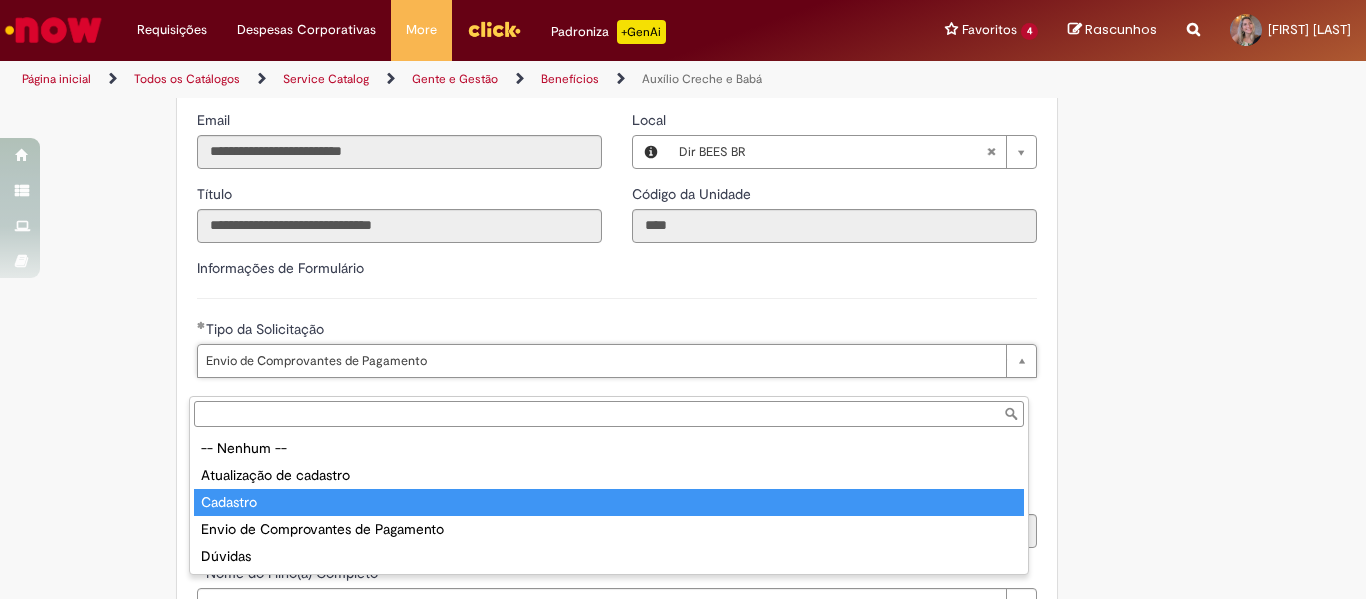 type on "********" 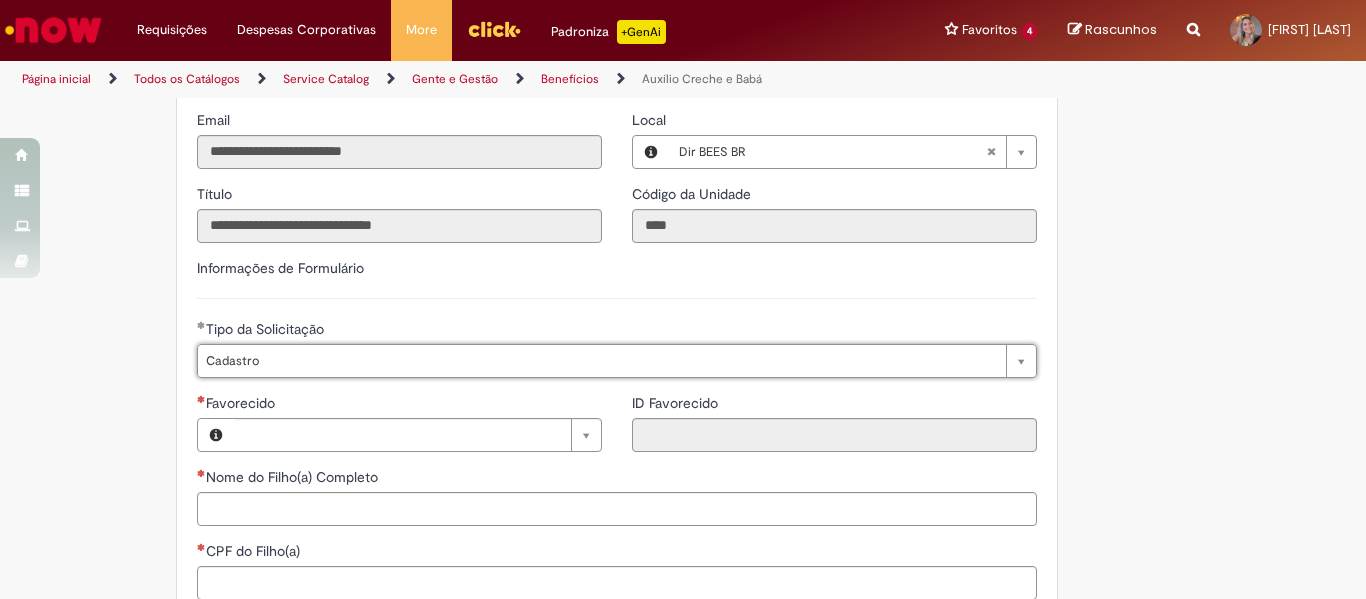 scroll, scrollTop: 0, scrollLeft: 56, axis: horizontal 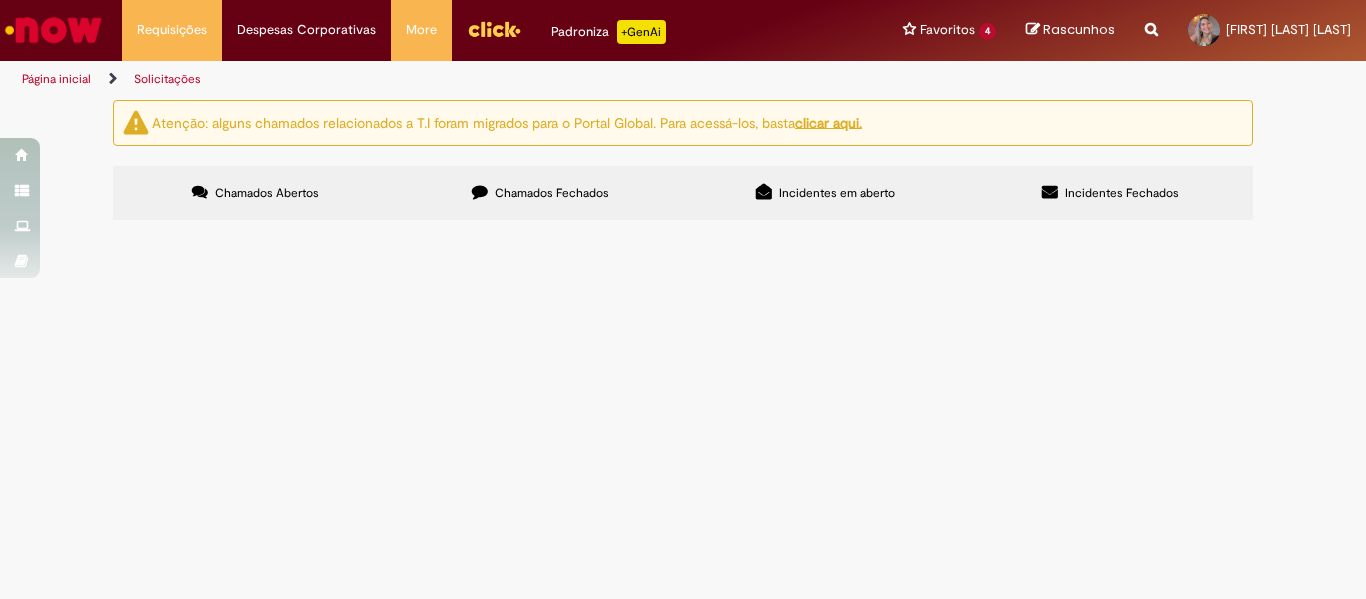 click on "Chamados Fechados" at bounding box center (552, 193) 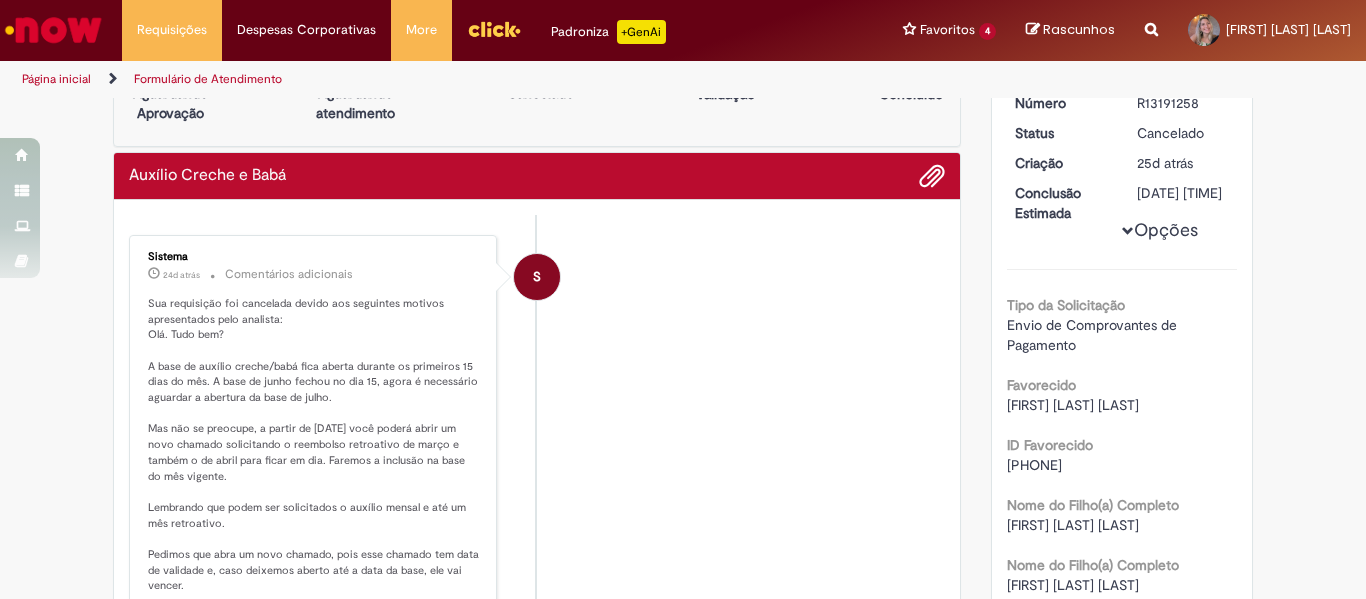 scroll, scrollTop: 64, scrollLeft: 0, axis: vertical 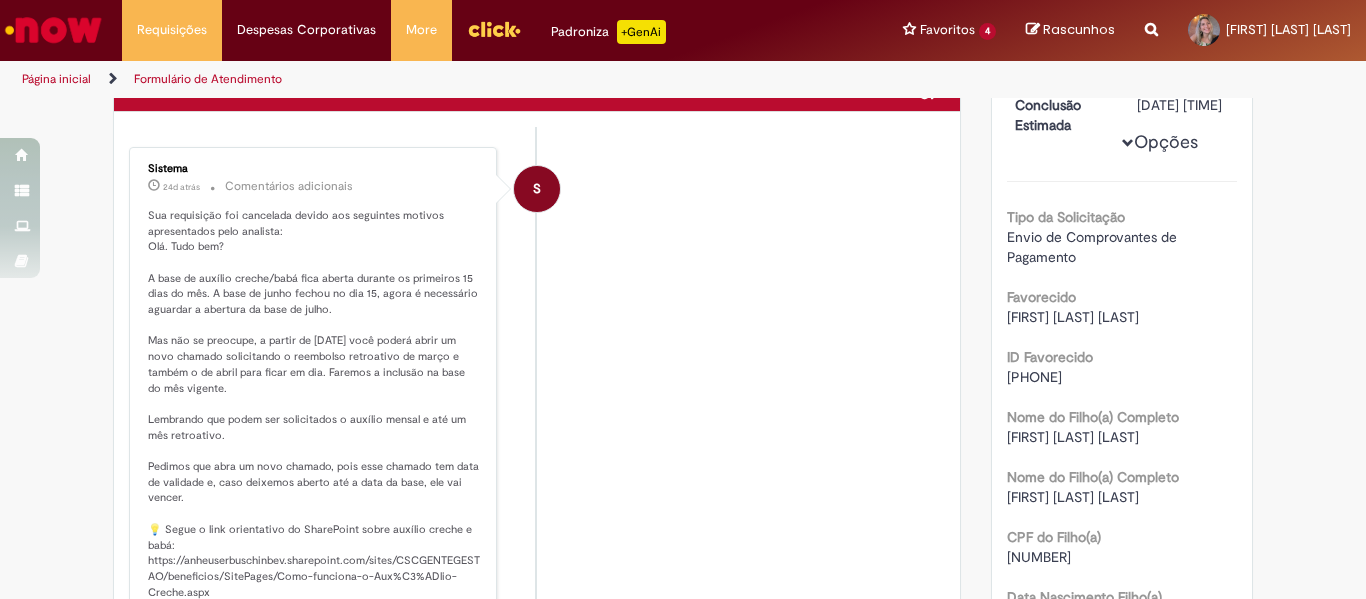 drag, startPoint x: 444, startPoint y: 372, endPoint x: 445, endPoint y: 382, distance: 10.049875 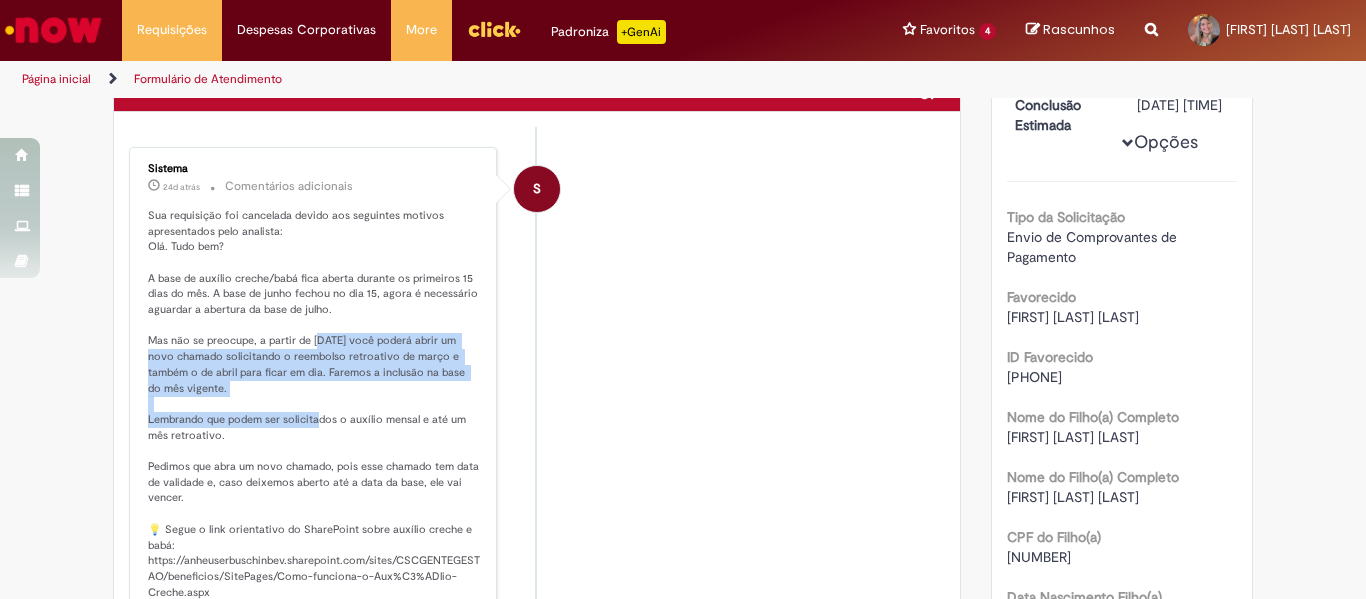 drag, startPoint x: 310, startPoint y: 338, endPoint x: 317, endPoint y: 421, distance: 83.294655 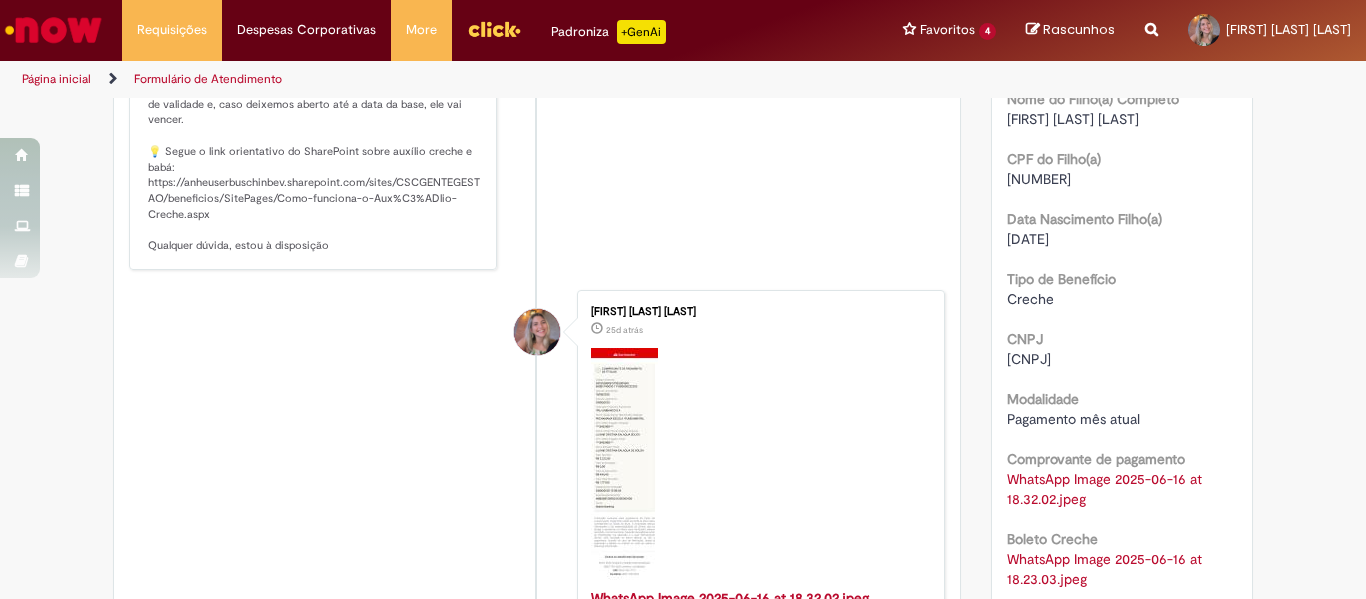 scroll, scrollTop: 532, scrollLeft: 0, axis: vertical 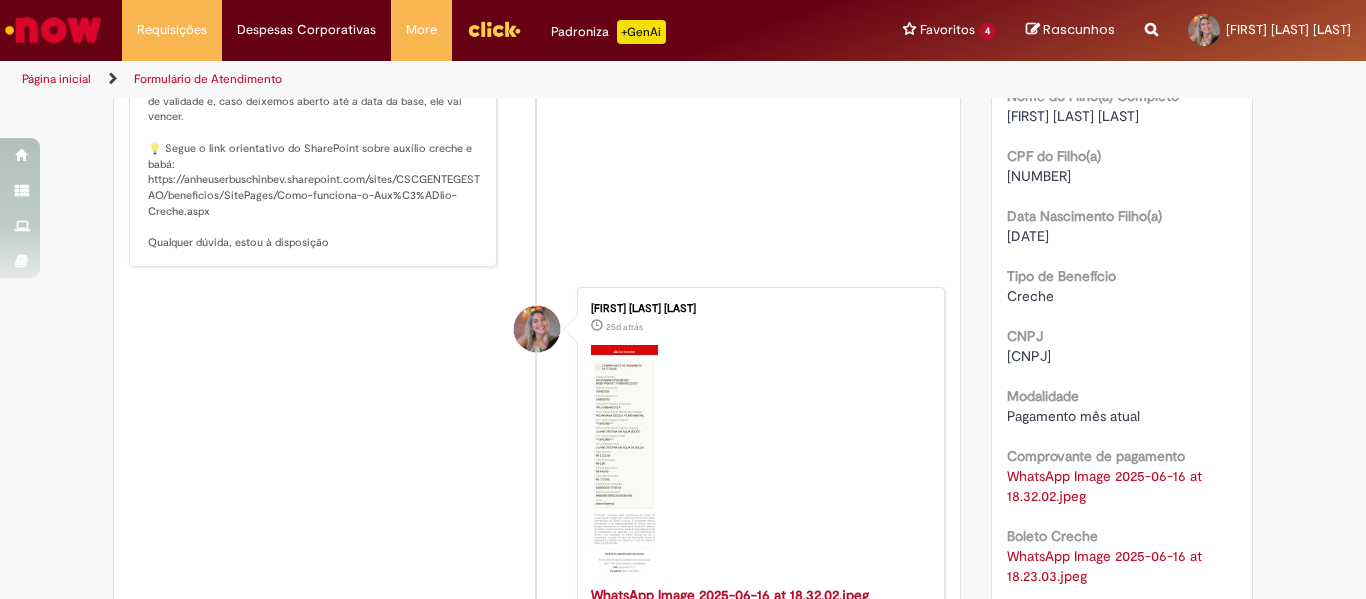 click on "Verificar Código de Barras
Aguardando Aprovação
Aguardando atendimento
Cancelado
Validação
Concluído
Auxílio Creche e Babá
Enviar
S
Sistema
24d atrás 24 dias atrás     Comentários adicionais" at bounding box center [683, 490] 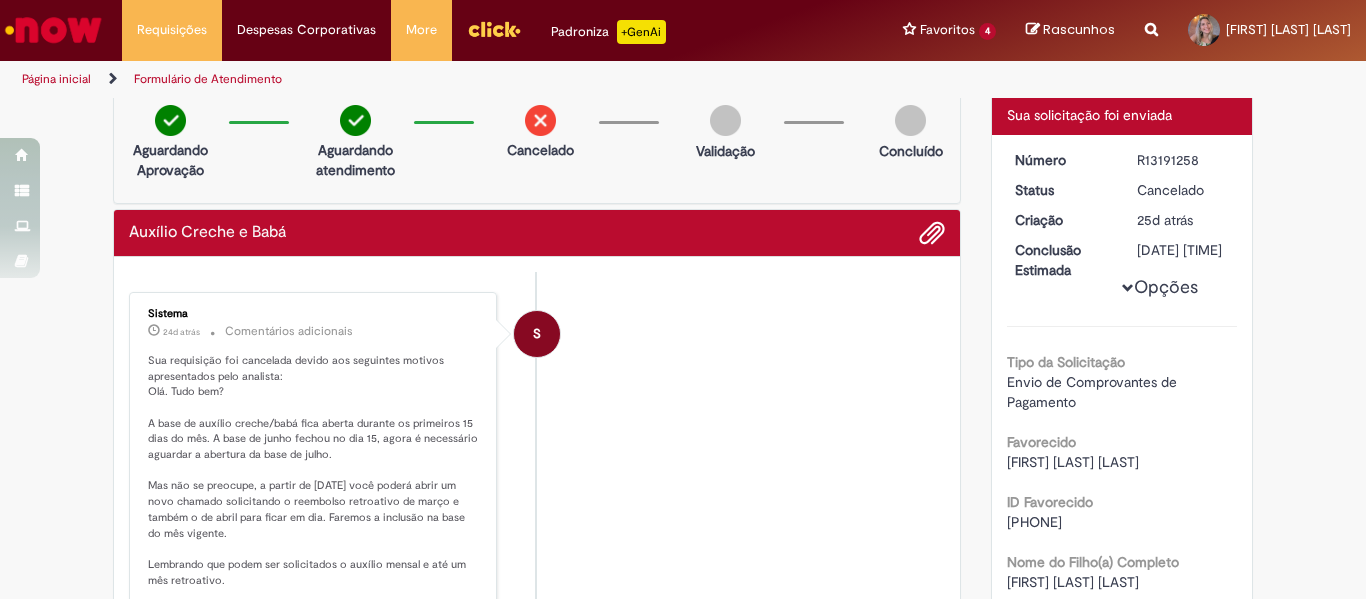 scroll, scrollTop: 0, scrollLeft: 0, axis: both 